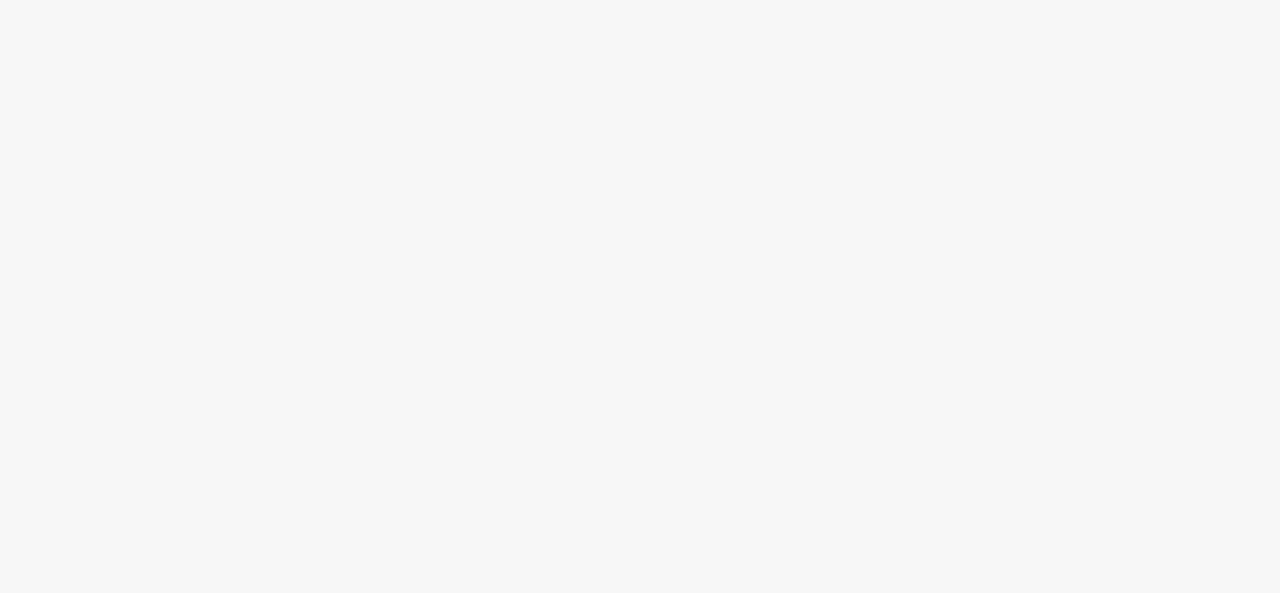 scroll, scrollTop: 0, scrollLeft: 0, axis: both 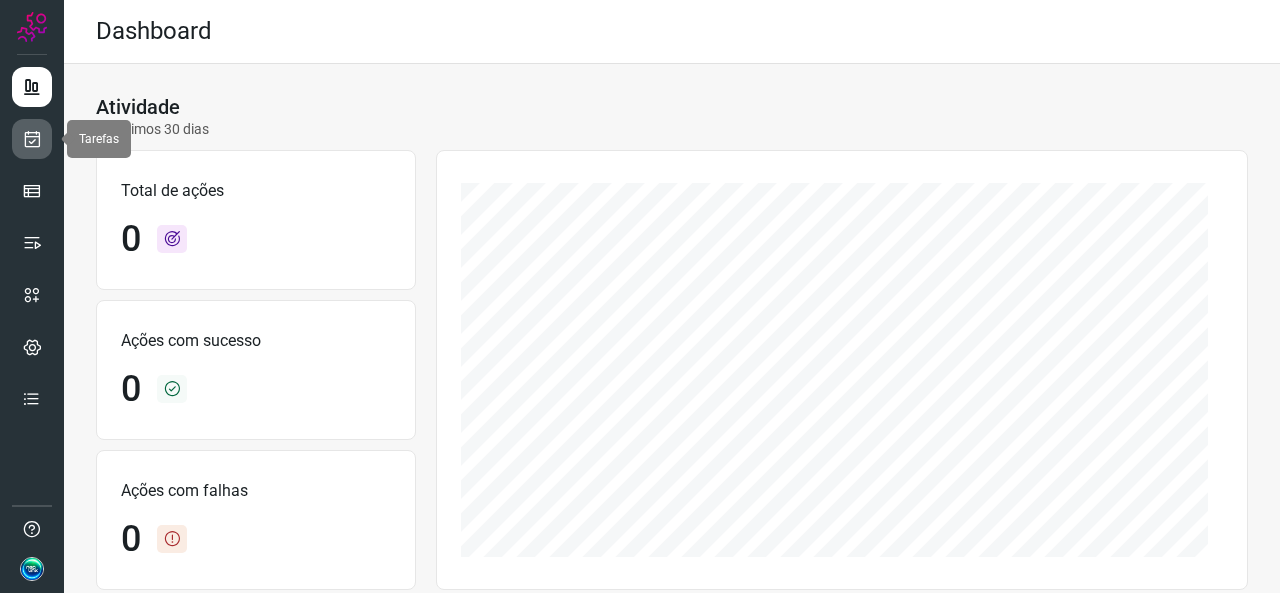 click at bounding box center (32, 139) 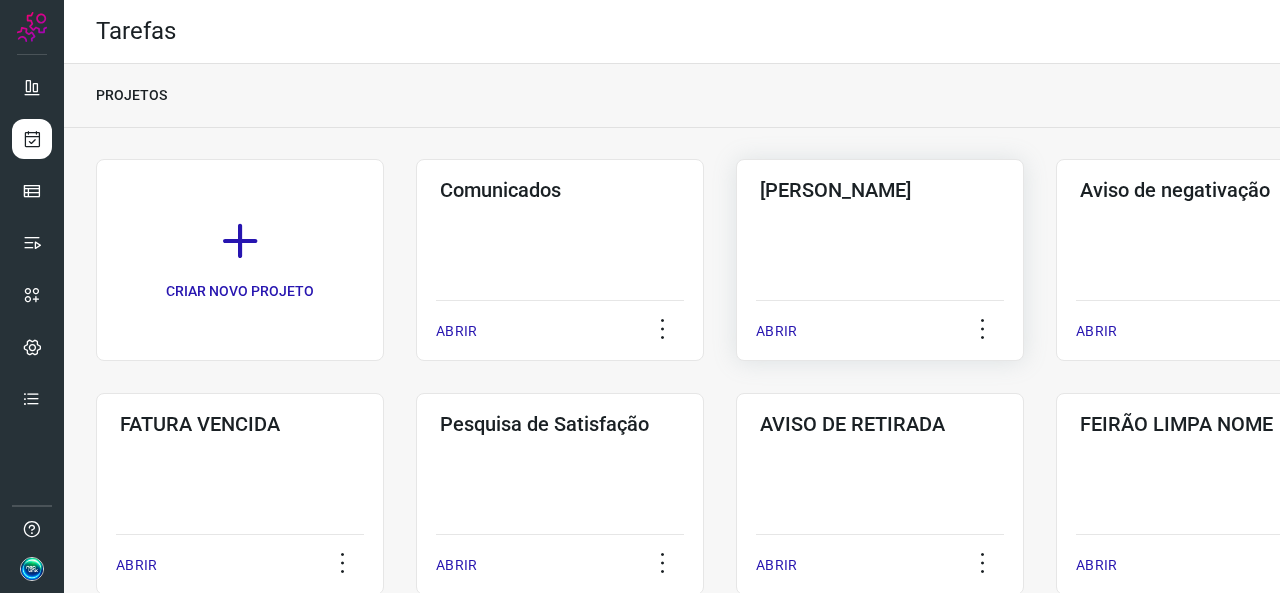 click on "ABRIR" at bounding box center [776, 331] 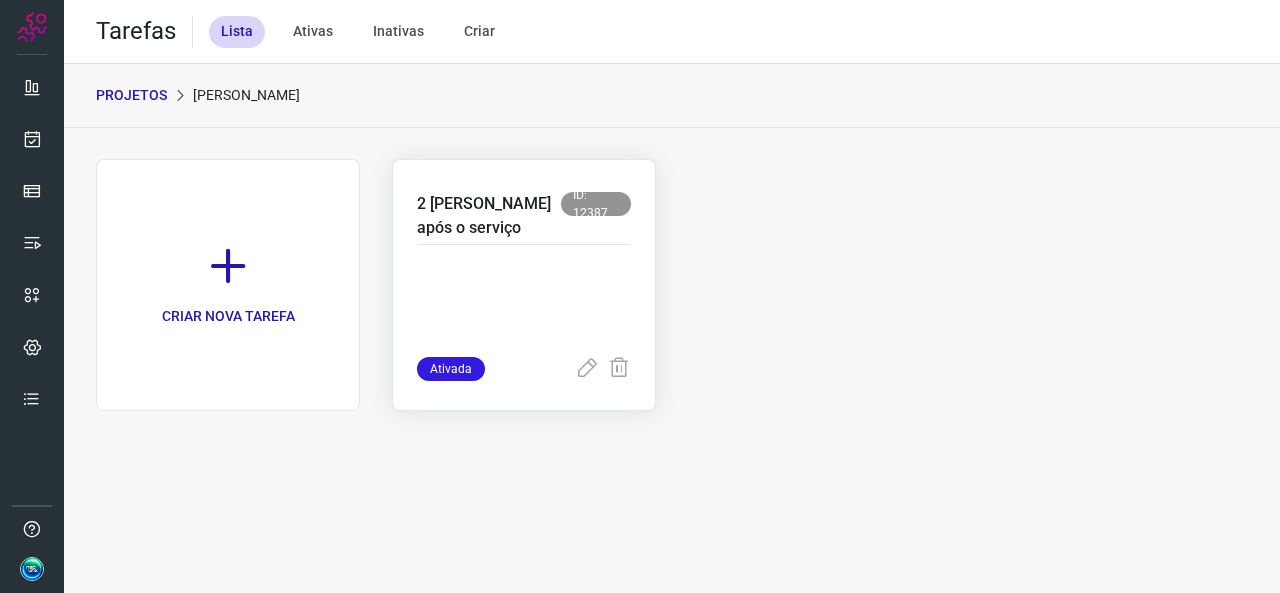 click at bounding box center [524, 307] 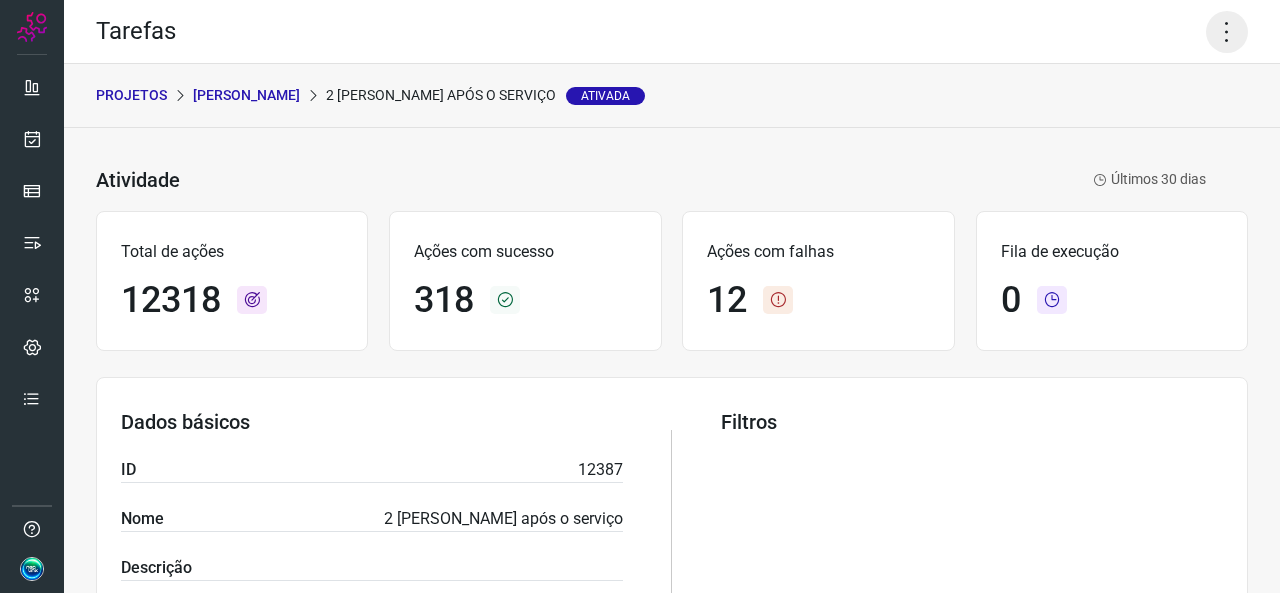 click 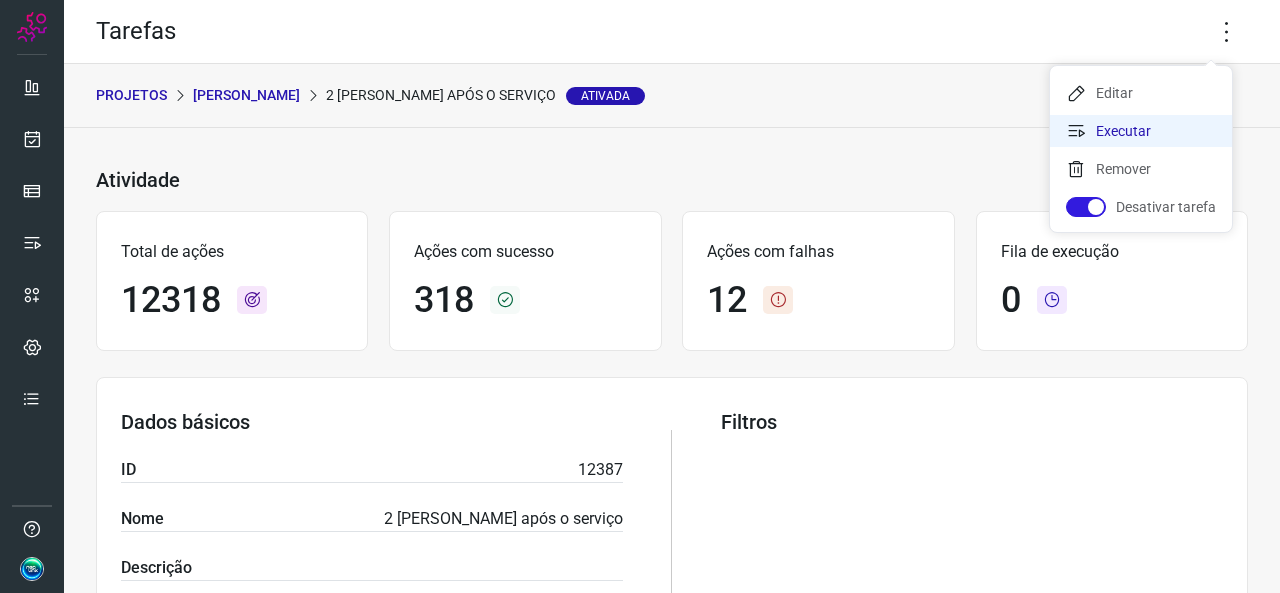 drag, startPoint x: 1126, startPoint y: 131, endPoint x: 1116, endPoint y: 123, distance: 12.806249 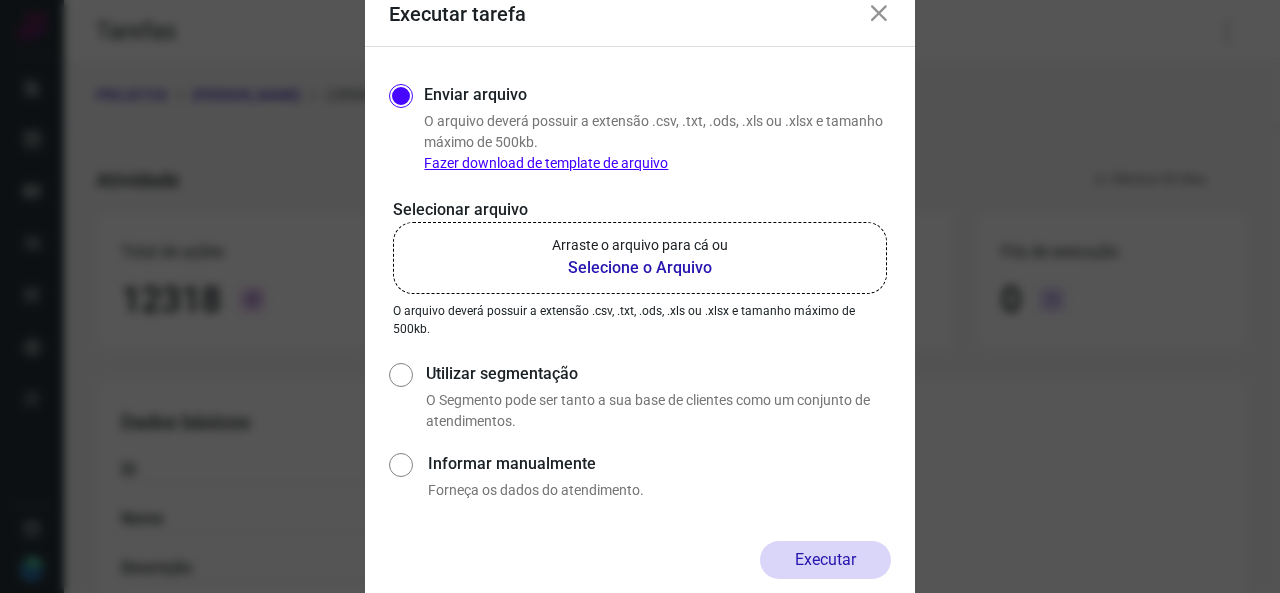 click on "Arraste o arquivo para cá ou Selecione o Arquivo" 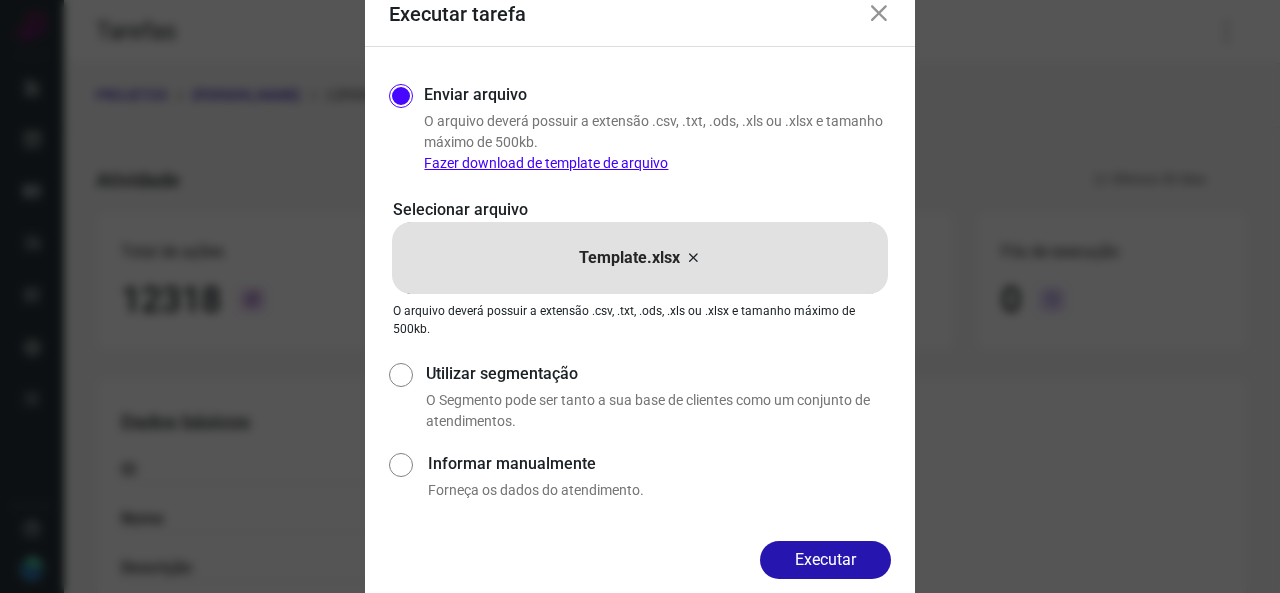 click at bounding box center (693, 258) 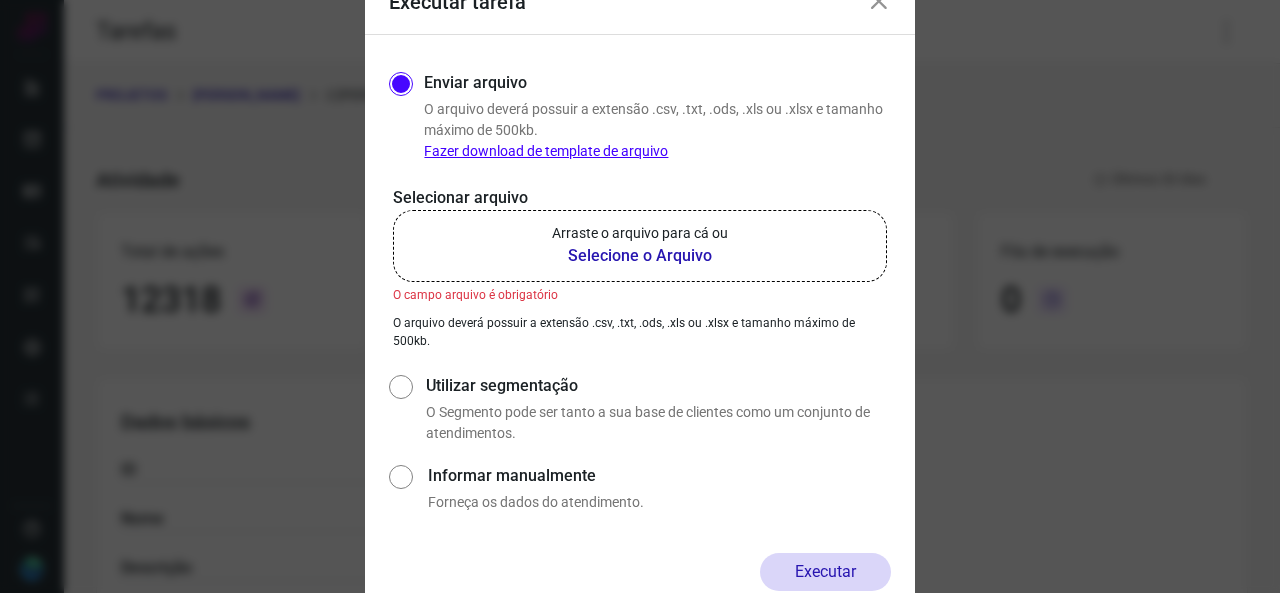click on "Arraste o arquivo para cá ou" at bounding box center (640, 233) 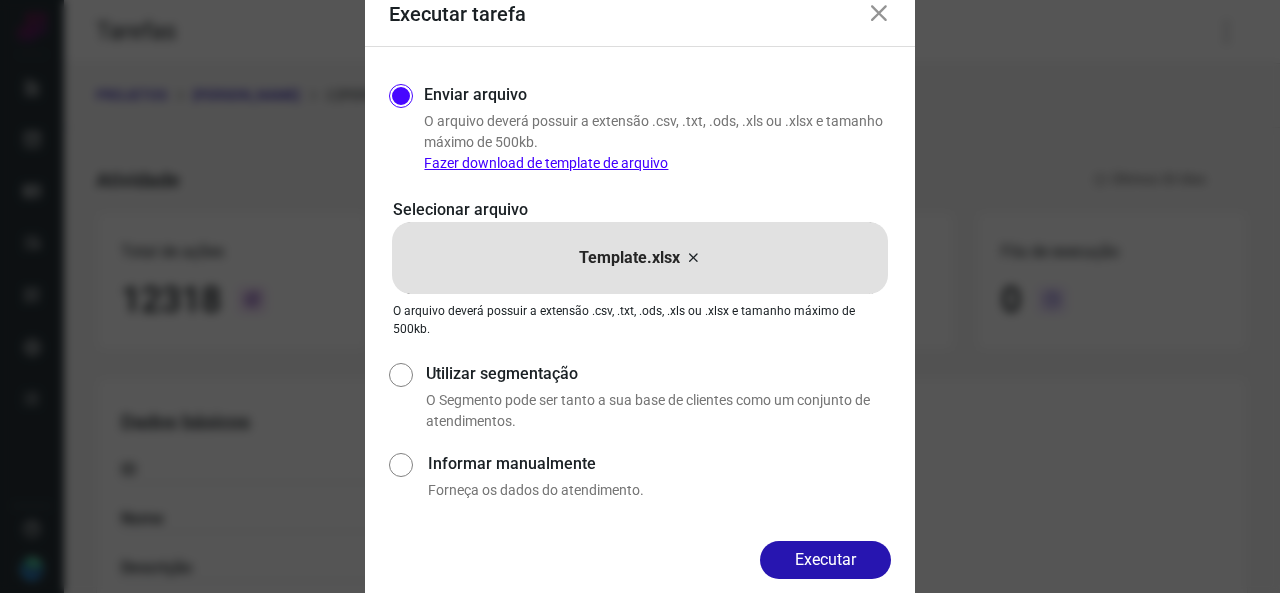 click on "Executar" at bounding box center (825, 560) 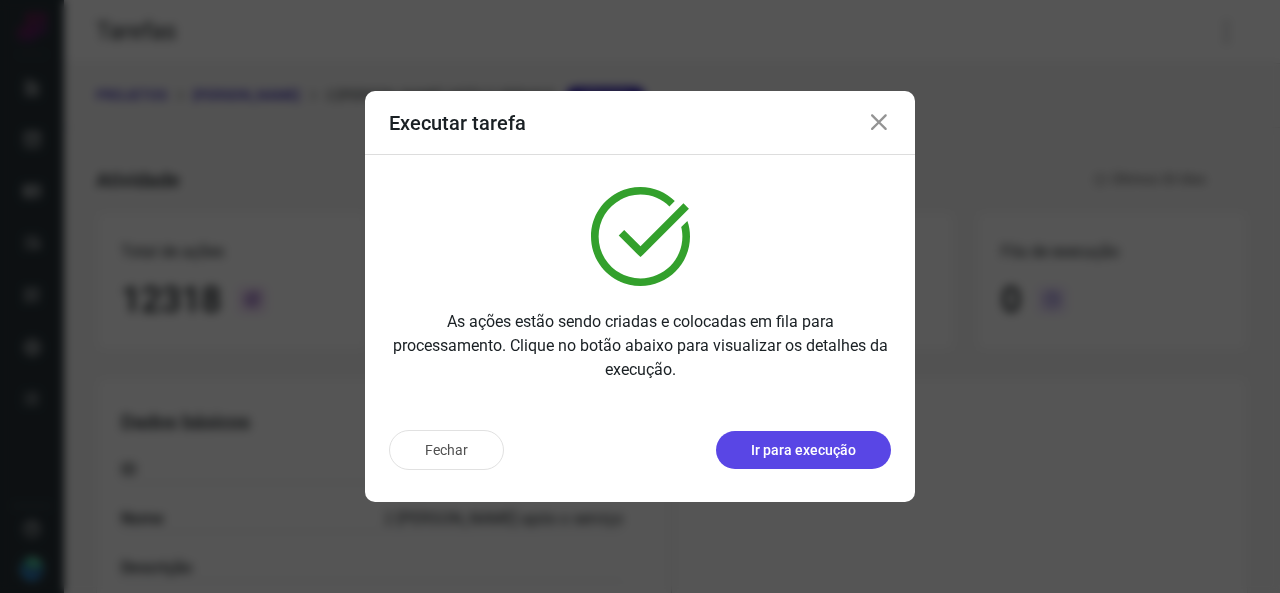 click on "Ir para execução" at bounding box center [803, 450] 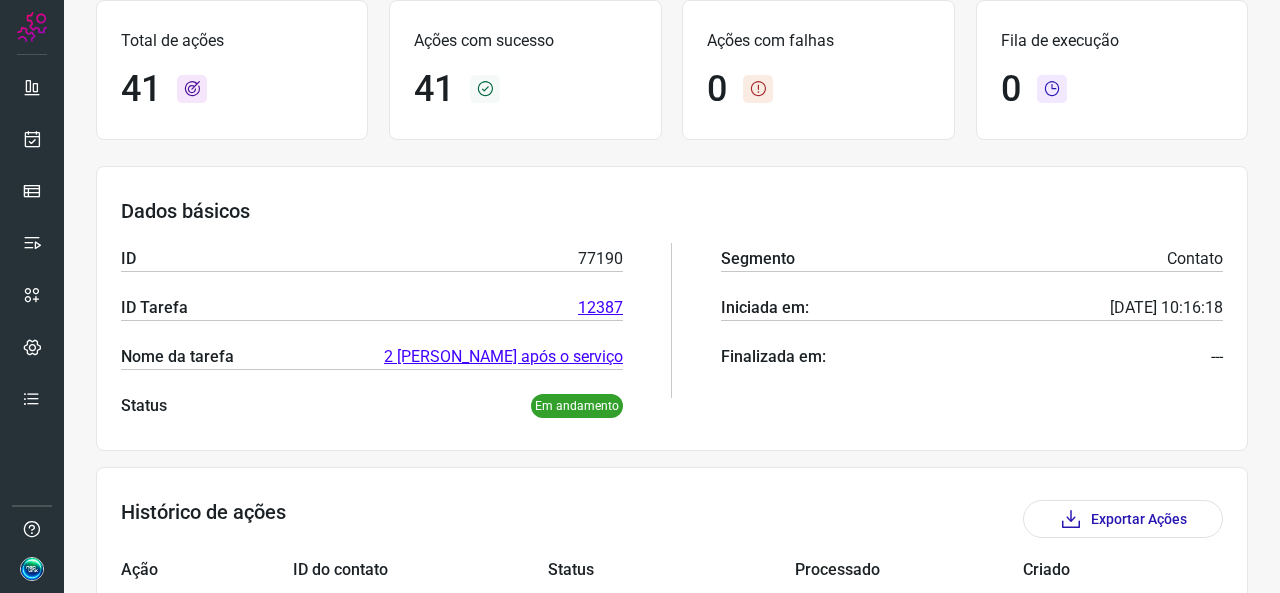 scroll, scrollTop: 0, scrollLeft: 0, axis: both 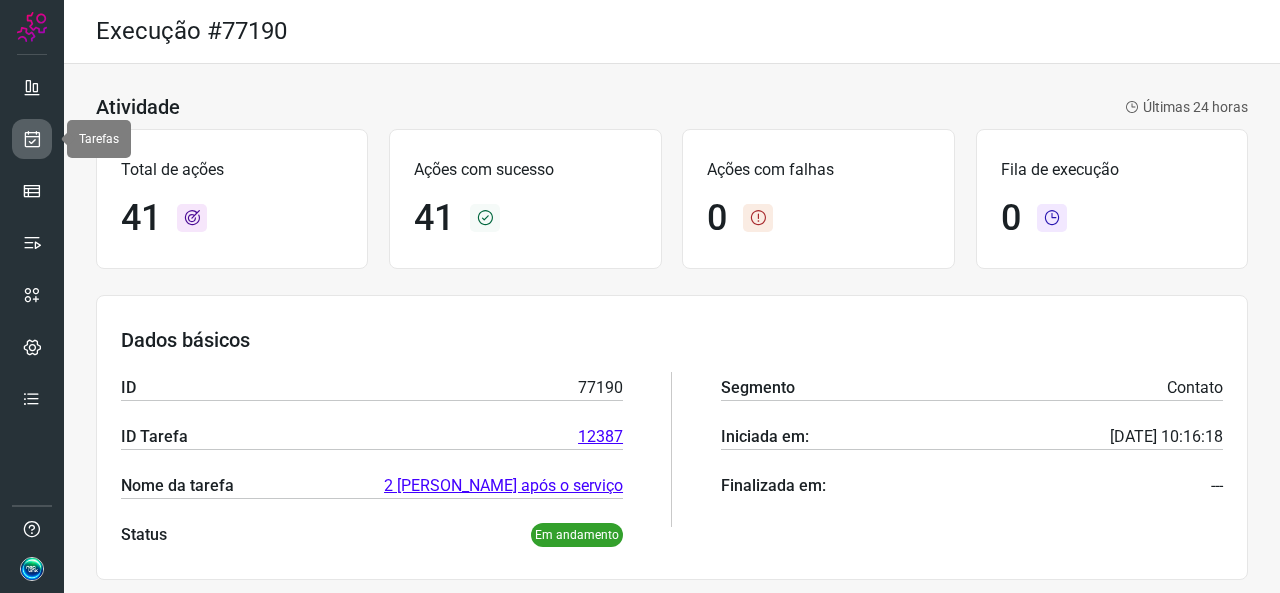 click at bounding box center [32, 139] 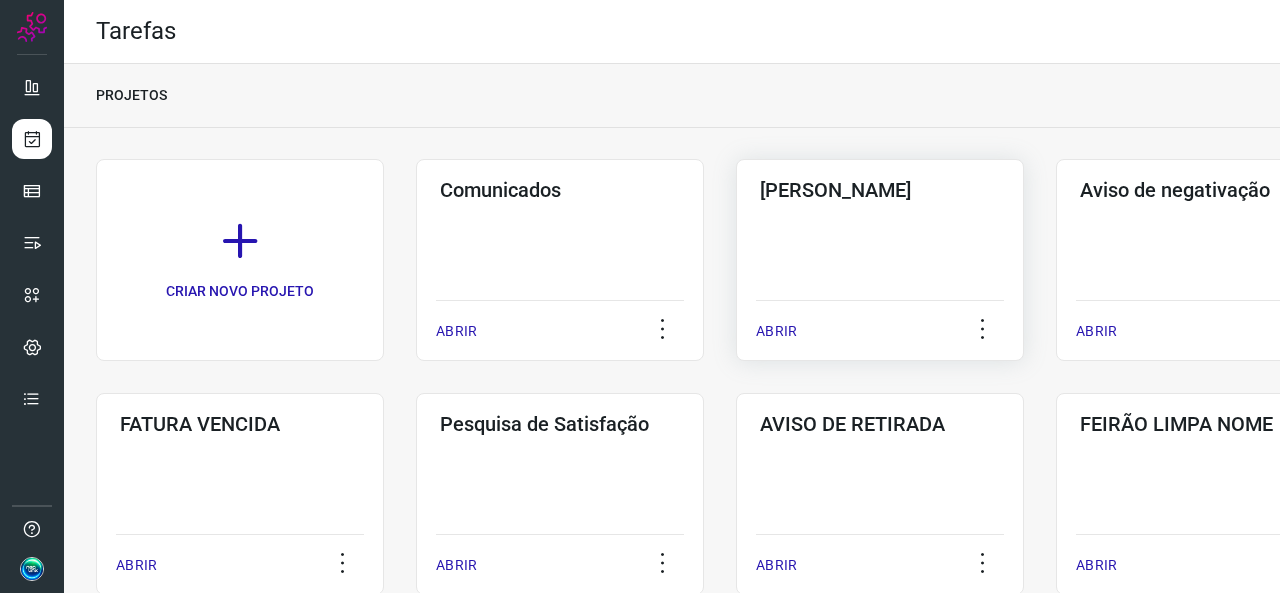 click on "Pós Serviço  ABRIR" 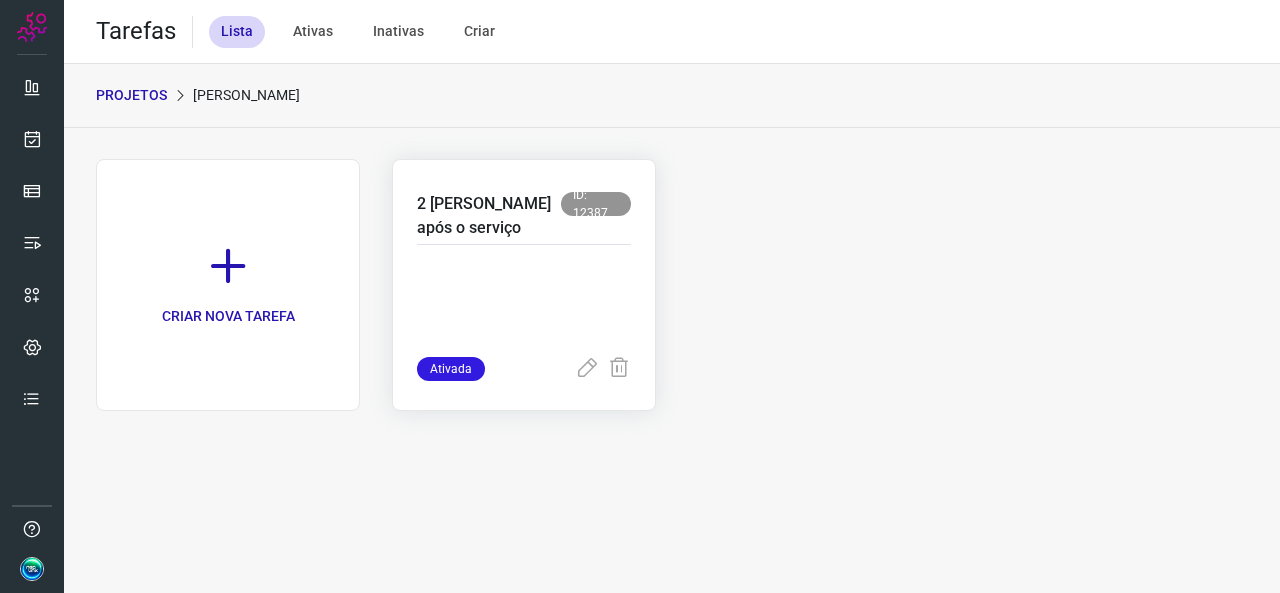 click at bounding box center (524, 307) 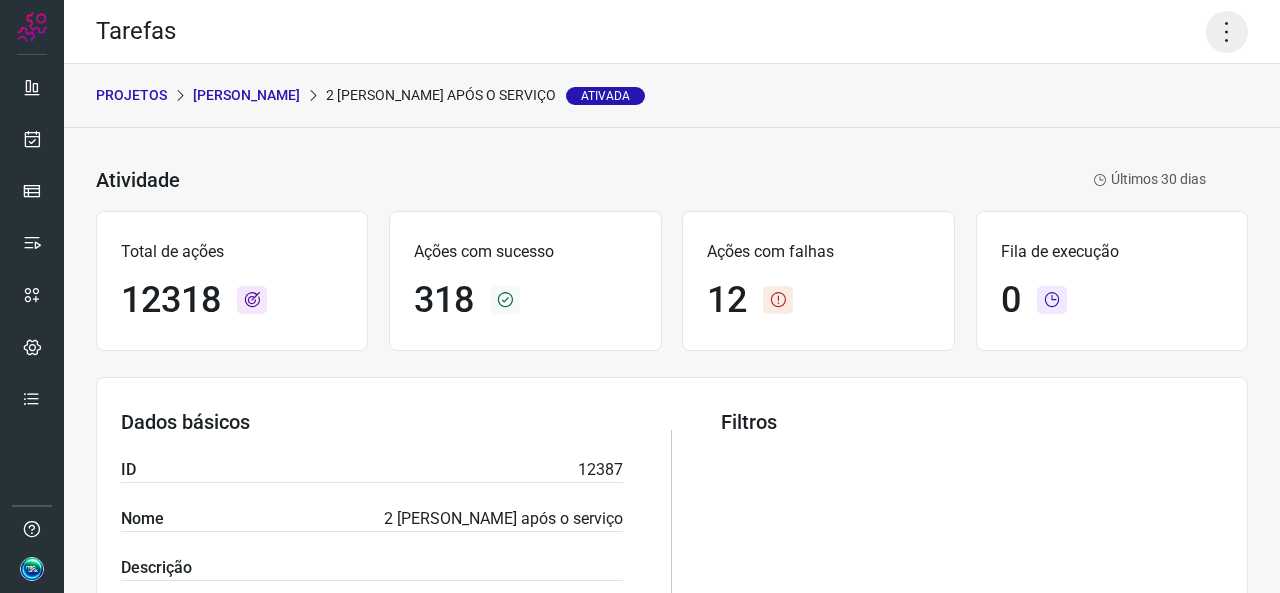 click 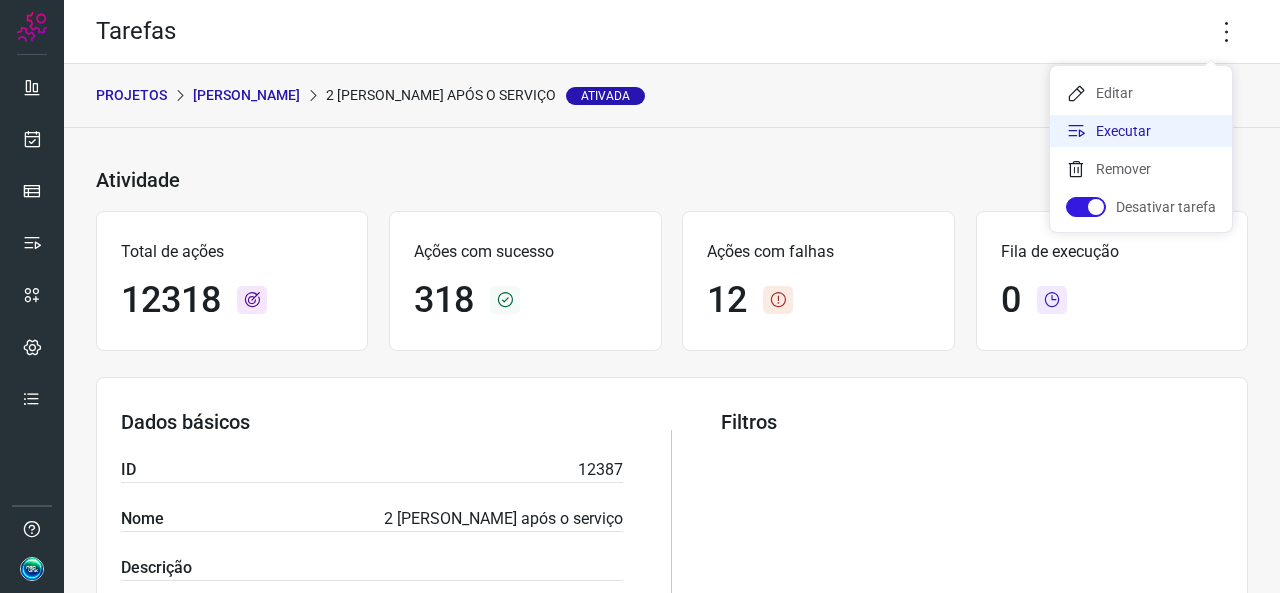 click on "Executar" 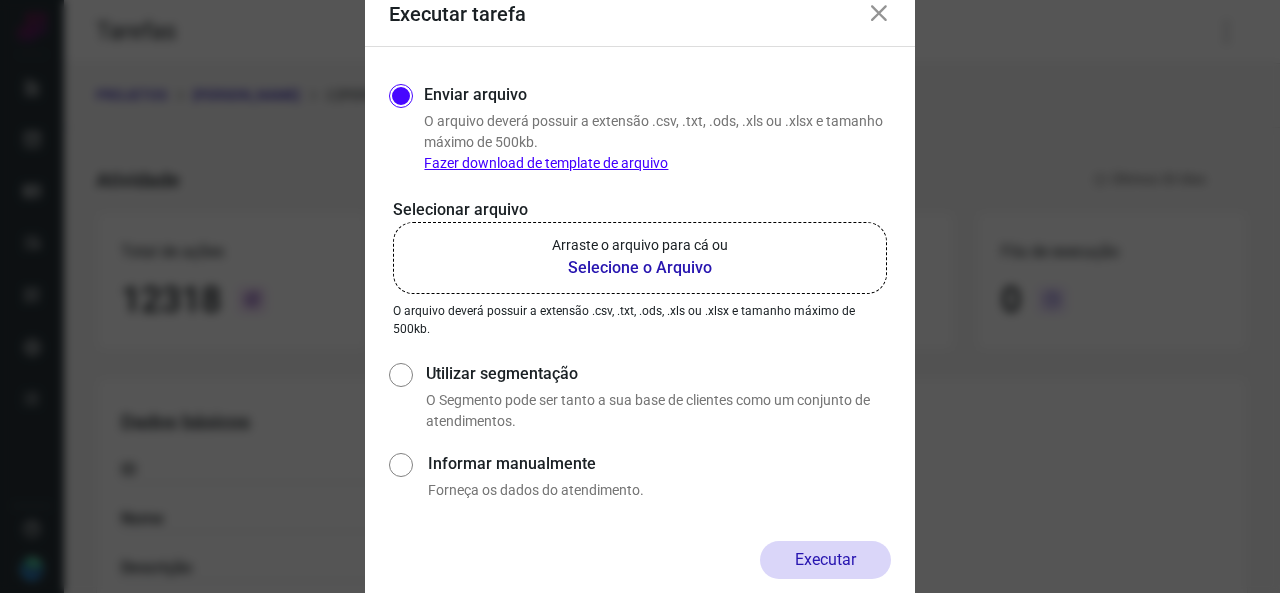 click on "Arraste o arquivo para cá ou Selecione o Arquivo" 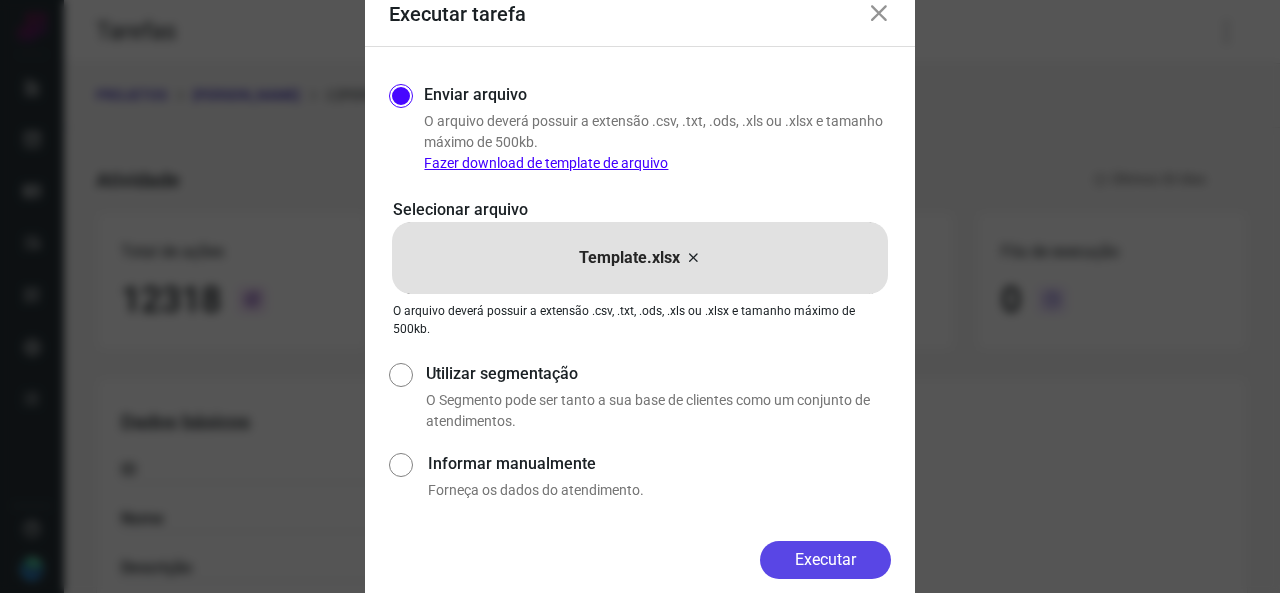 click on "Executar" at bounding box center [825, 560] 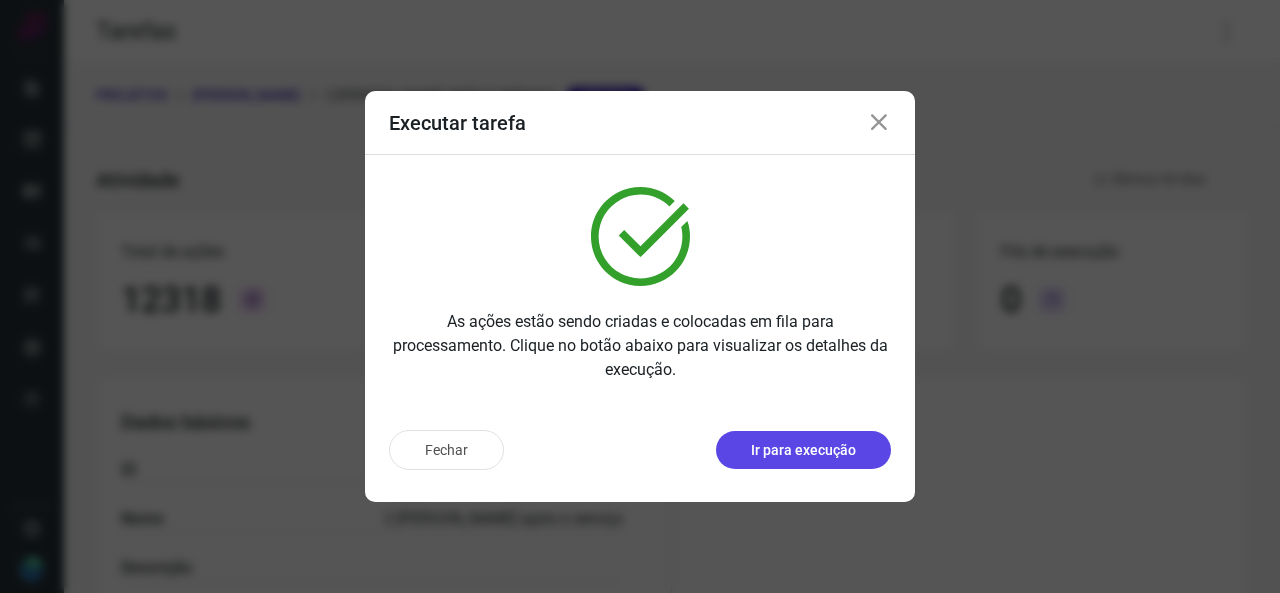 click on "Ir para execução" at bounding box center [803, 450] 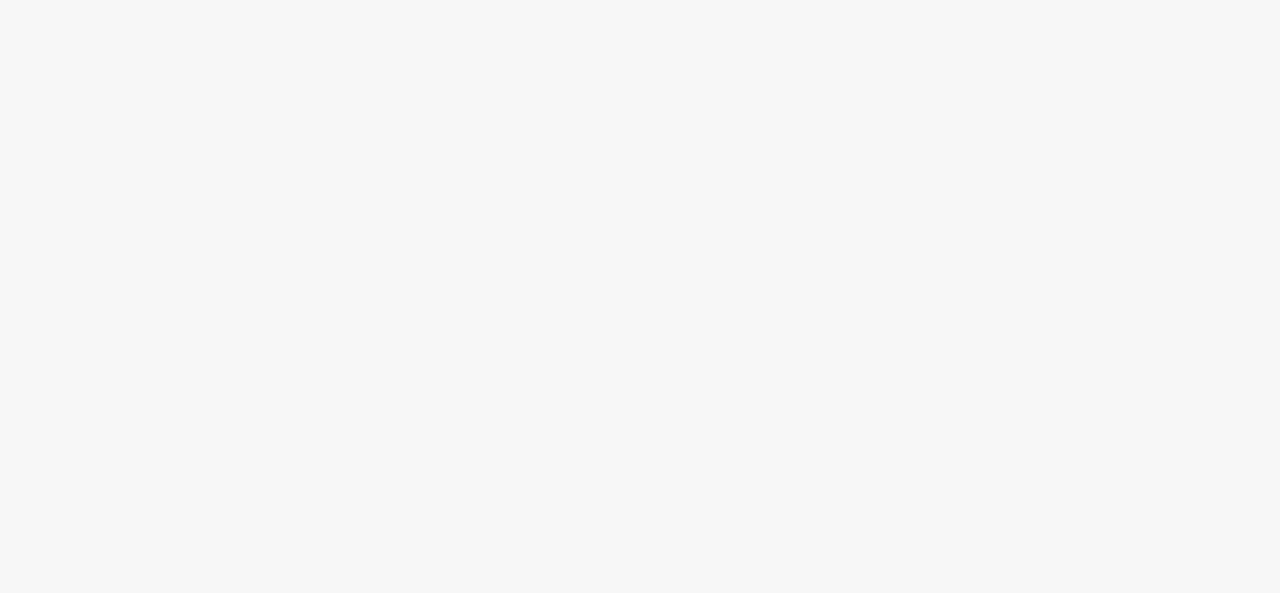 scroll, scrollTop: 0, scrollLeft: 0, axis: both 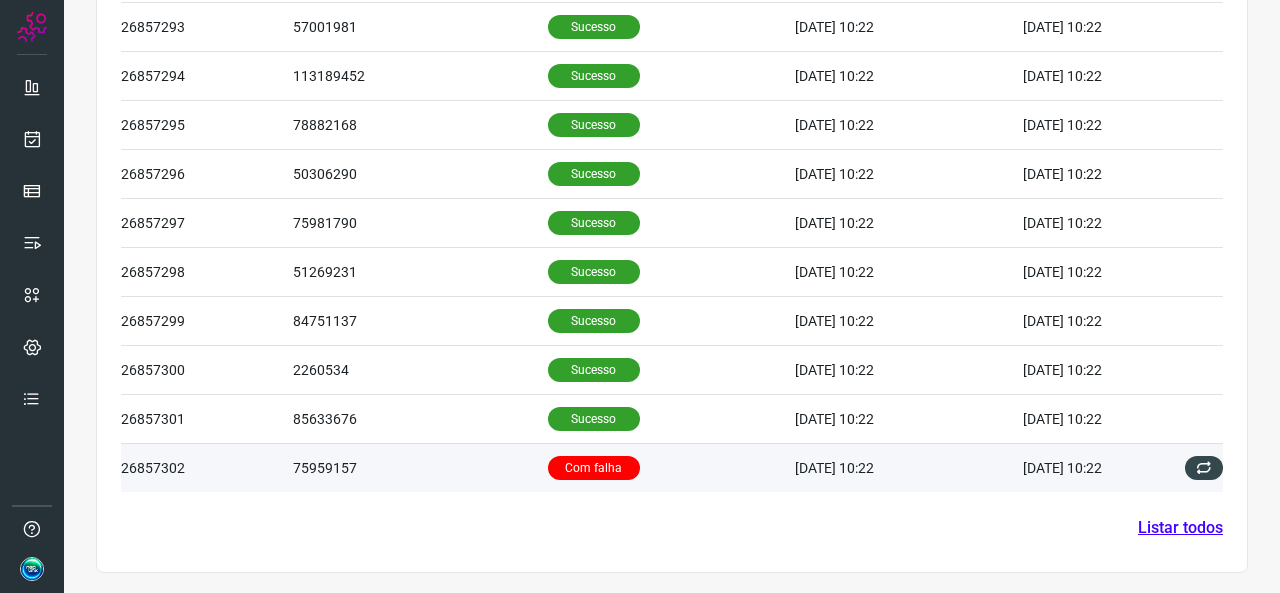 click on "Com falha" at bounding box center (671, 467) 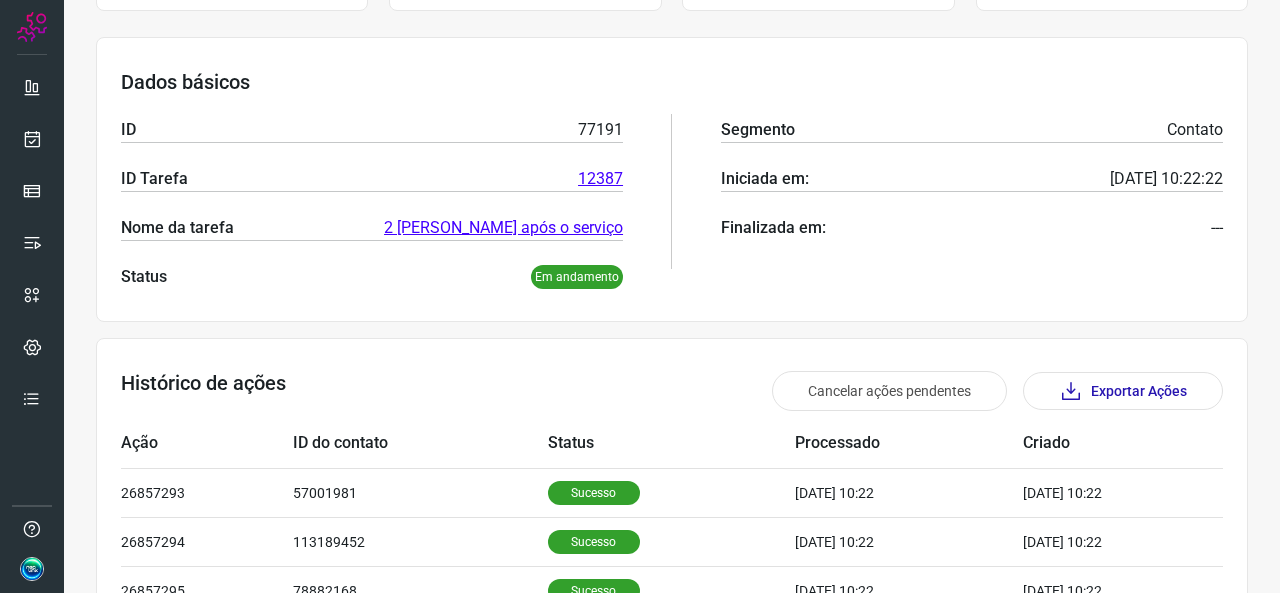 scroll, scrollTop: 0, scrollLeft: 0, axis: both 